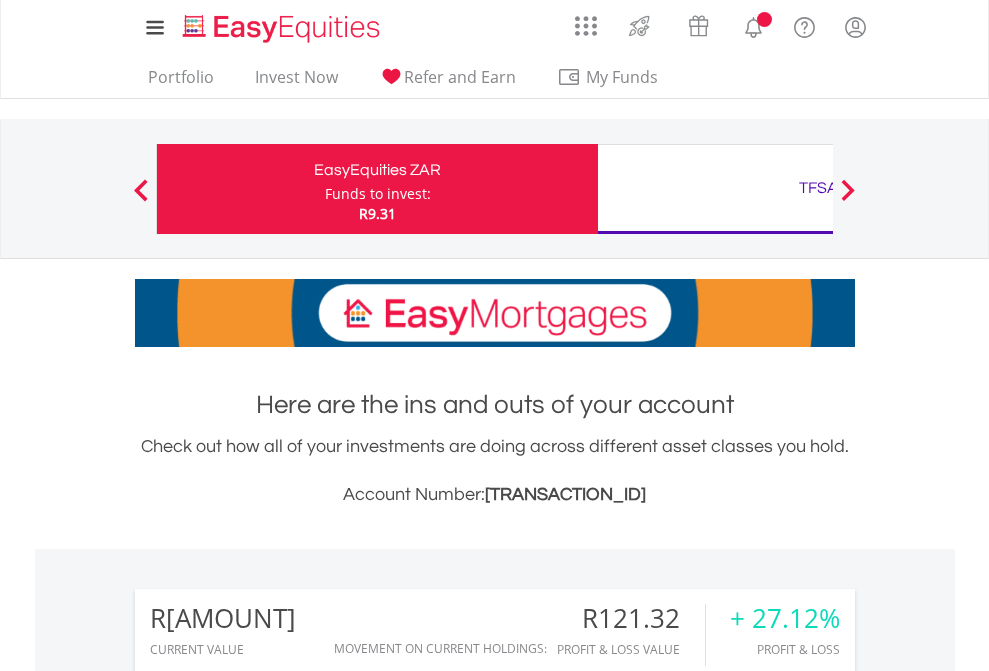 scroll, scrollTop: 0, scrollLeft: 0, axis: both 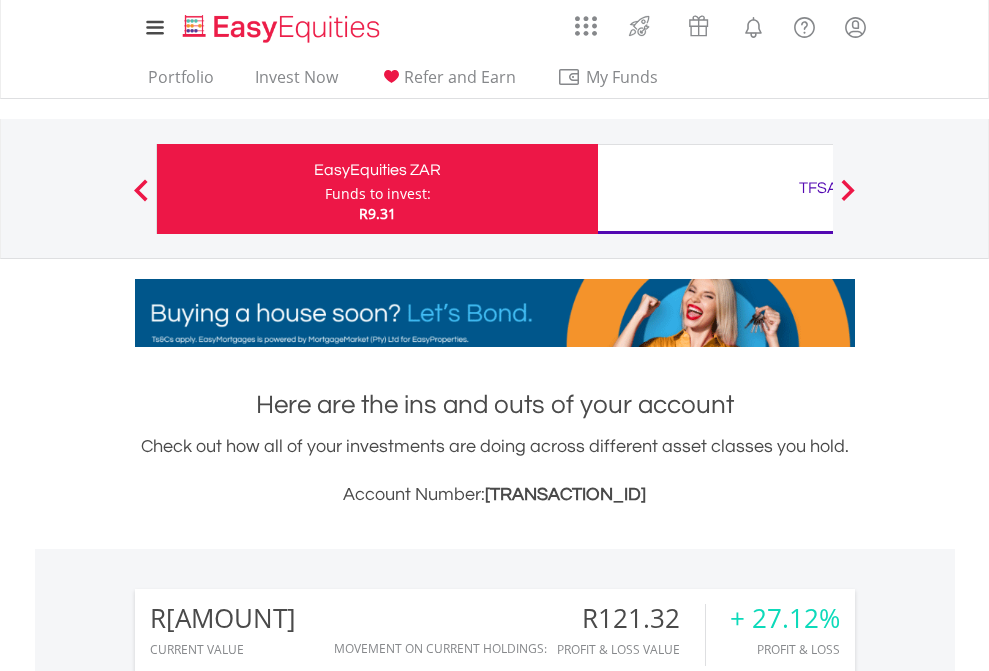 click on "Funds to invest:" at bounding box center (378, 194) 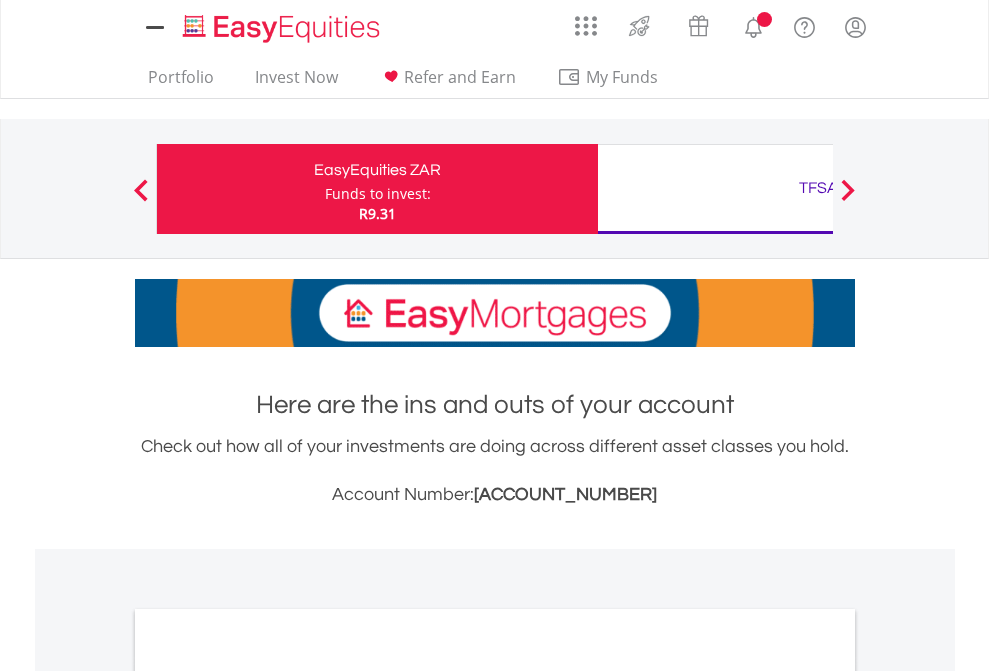 scroll, scrollTop: 0, scrollLeft: 0, axis: both 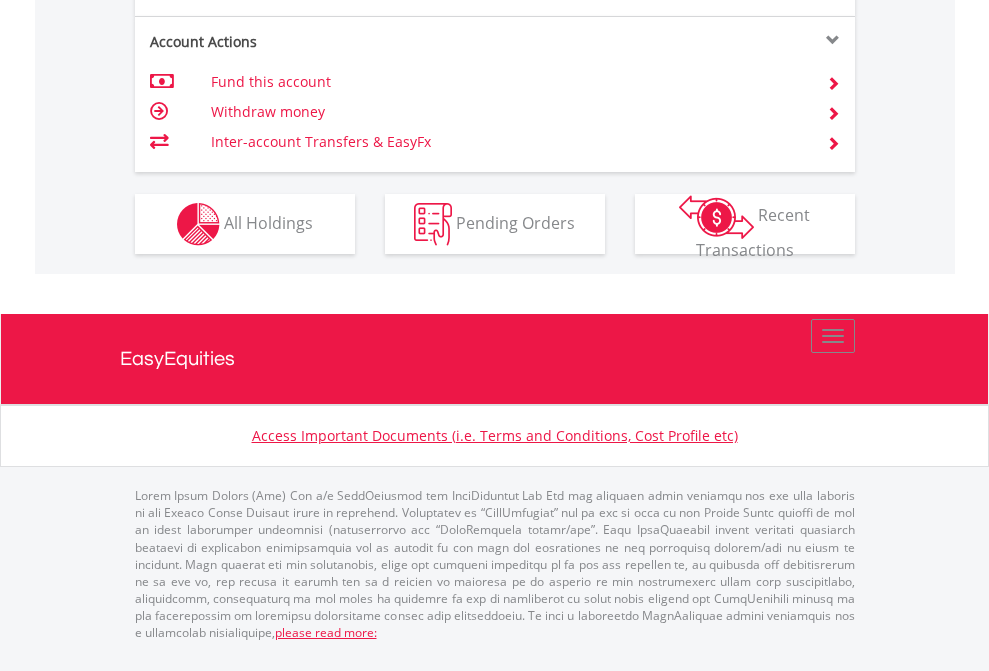 click on "Investment types" at bounding box center (706, -337) 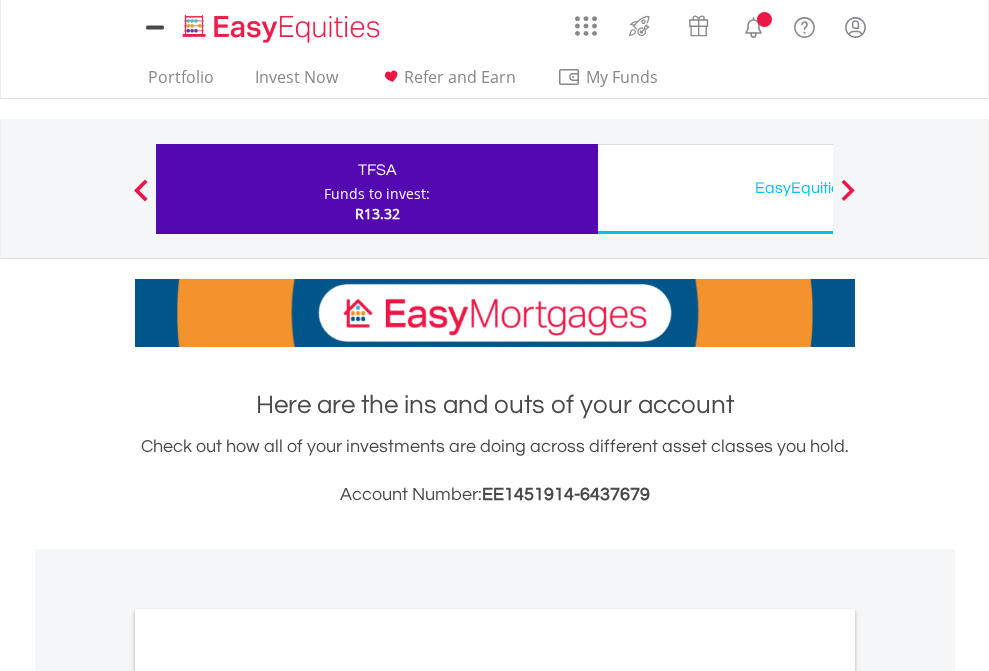 scroll, scrollTop: 0, scrollLeft: 0, axis: both 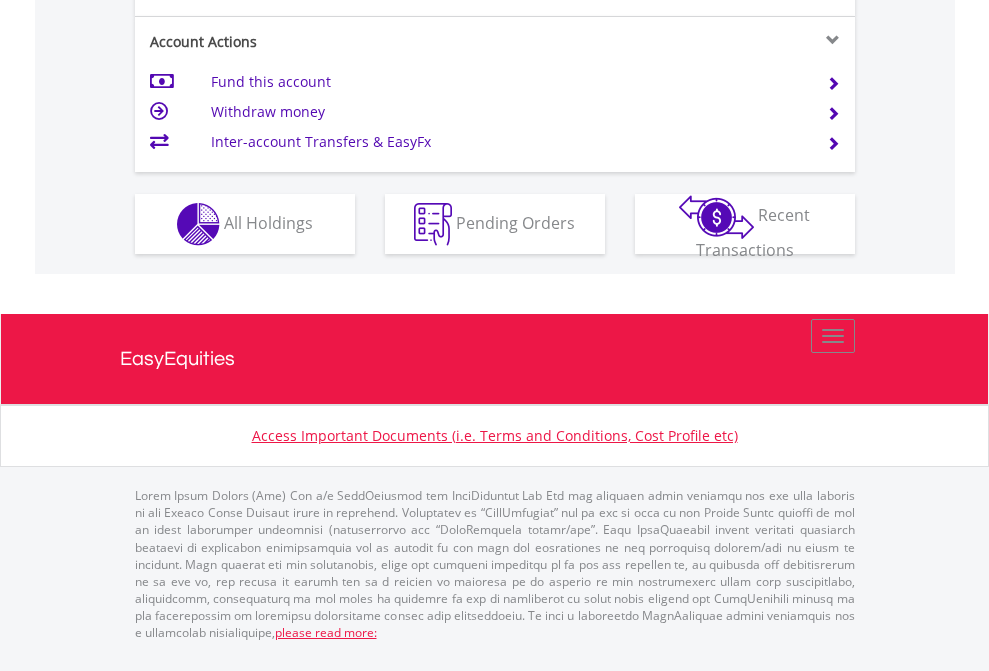 click on "Investment types" at bounding box center (706, -337) 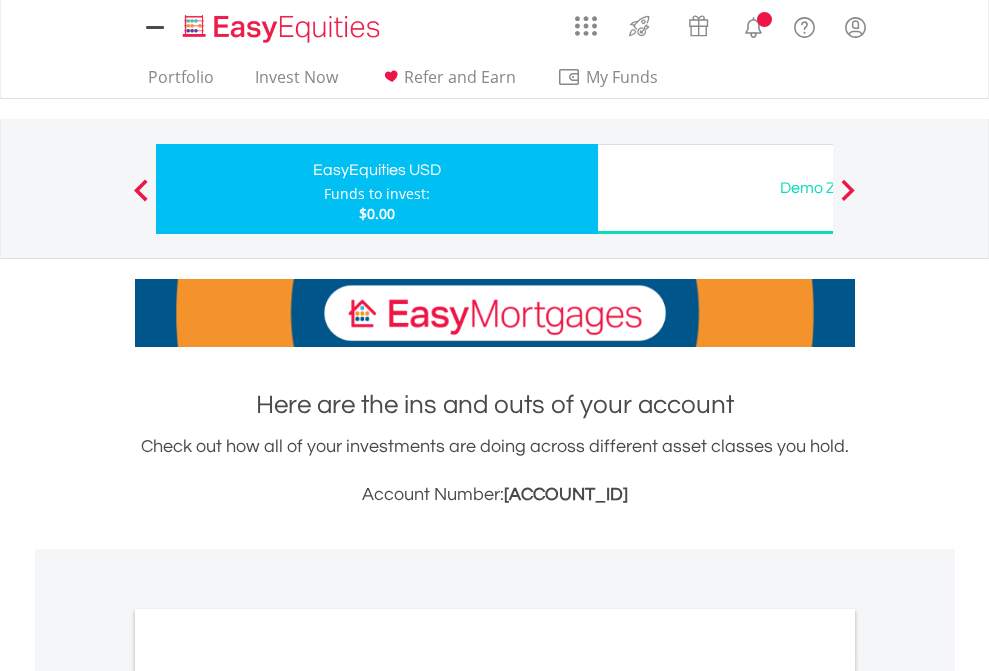 scroll, scrollTop: 0, scrollLeft: 0, axis: both 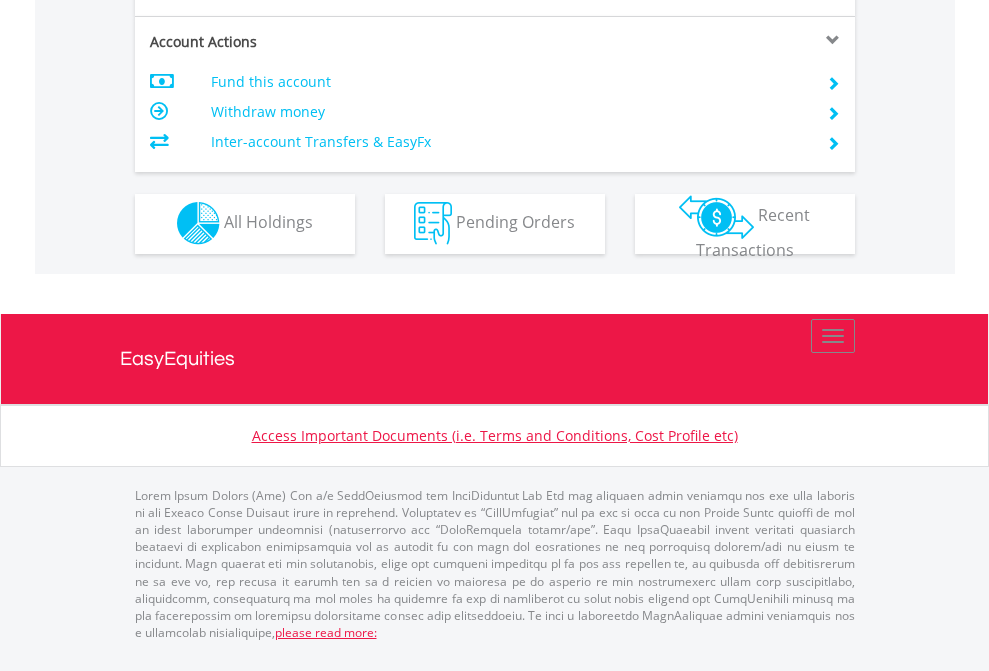click on "Investment types" at bounding box center [706, -353] 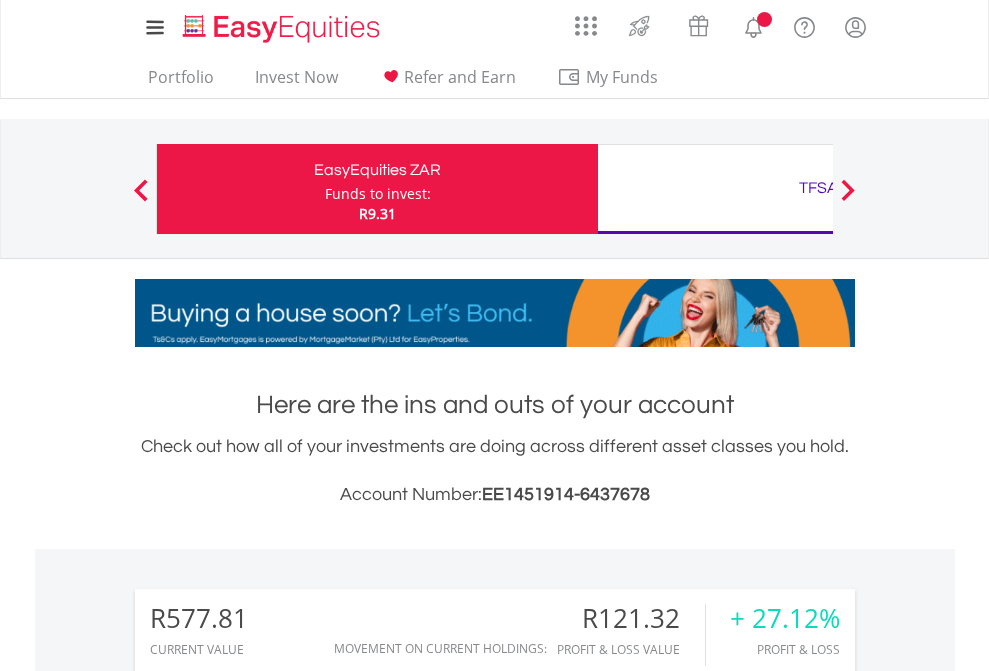 scroll, scrollTop: 0, scrollLeft: 0, axis: both 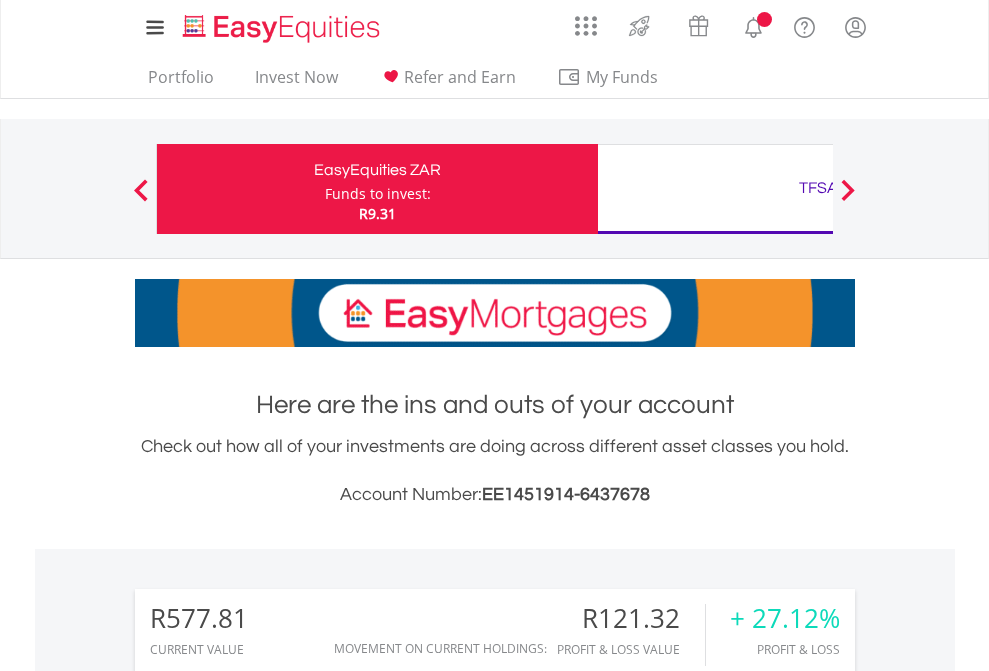 click on "All Holdings" at bounding box center (268, 1546) 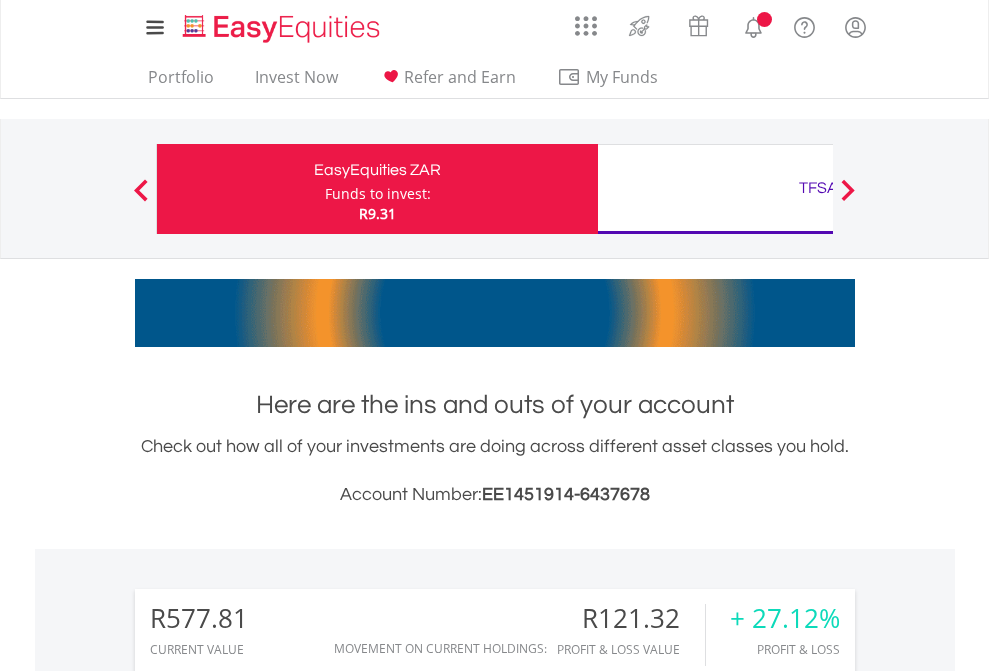 scroll, scrollTop: 1573, scrollLeft: 0, axis: vertical 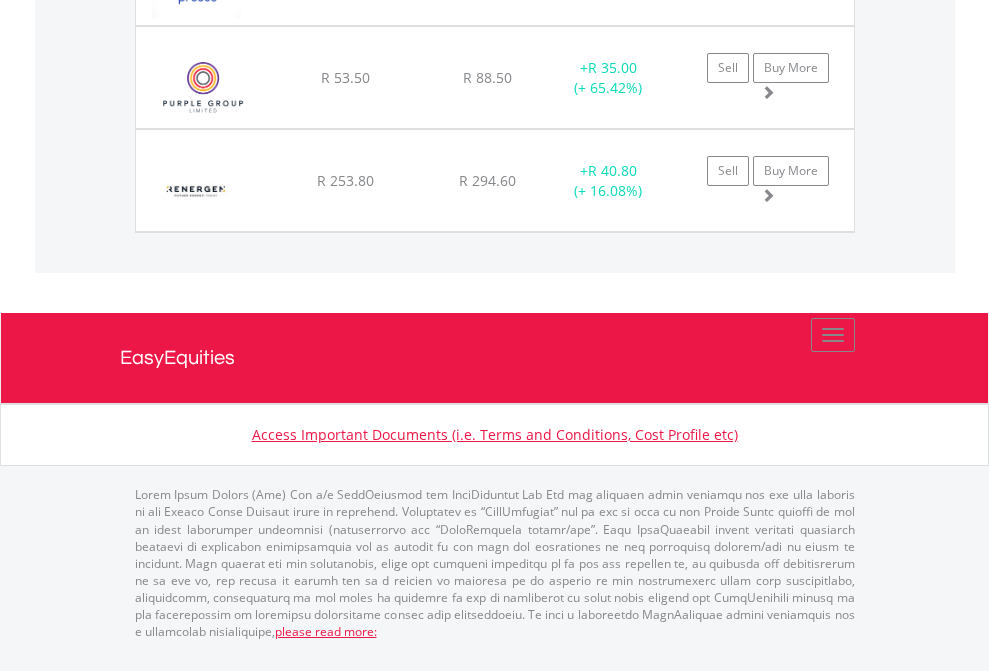 click on "TFSA" at bounding box center (818, -1728) 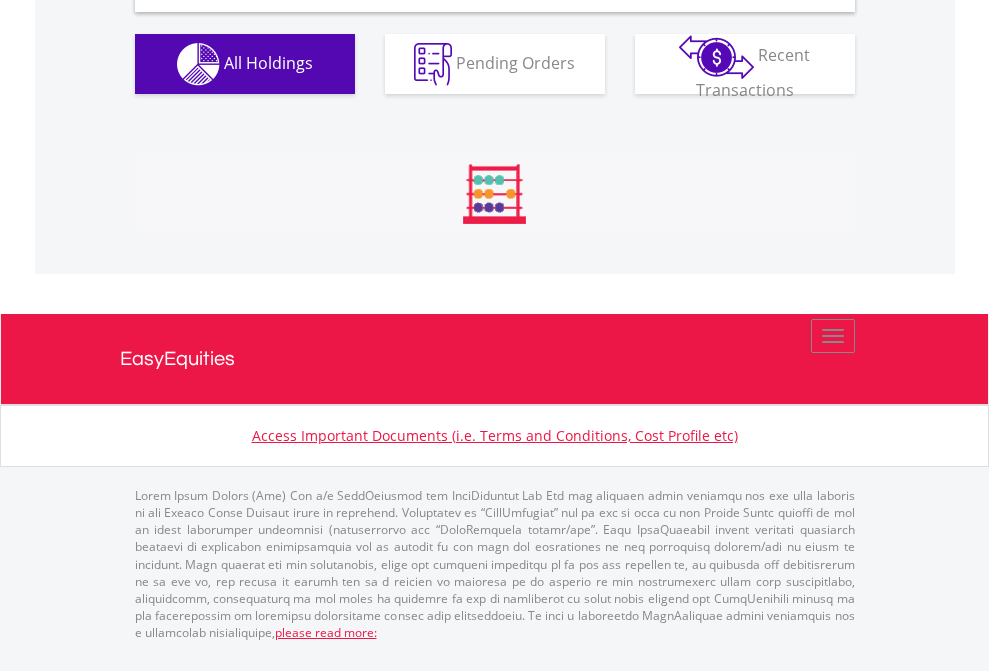 scroll, scrollTop: 1933, scrollLeft: 0, axis: vertical 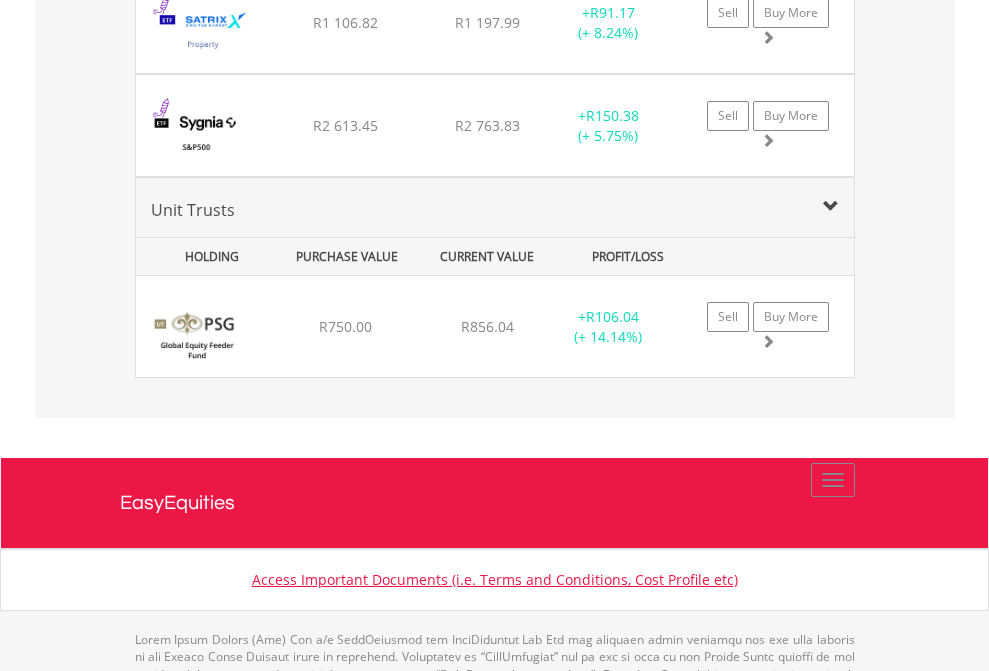 click on "EasyEquities USD" at bounding box center (818, -1745) 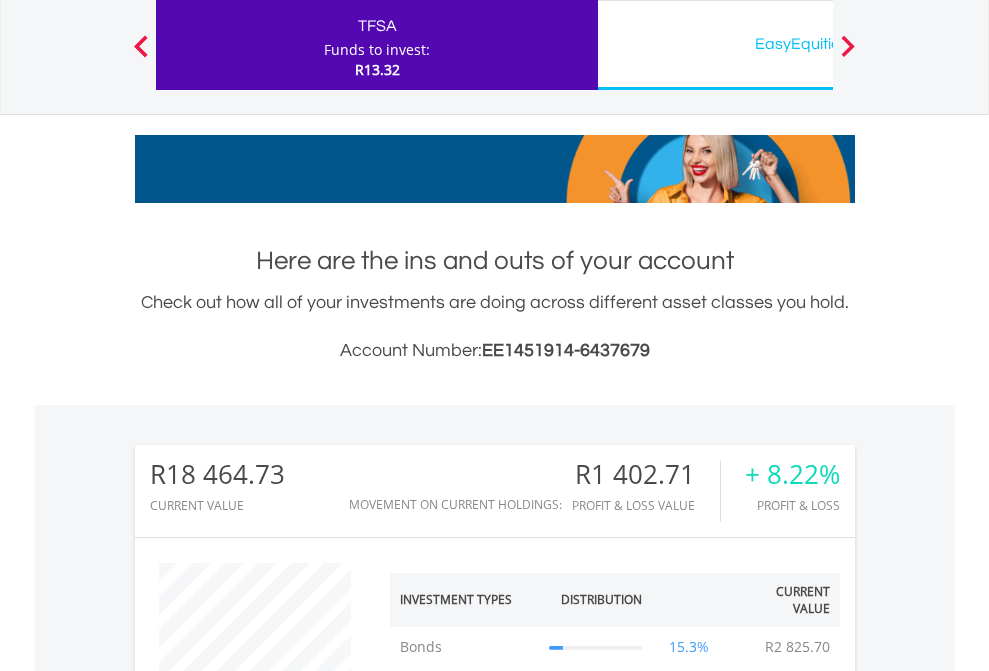click on "All Holdings" at bounding box center [268, 1482] 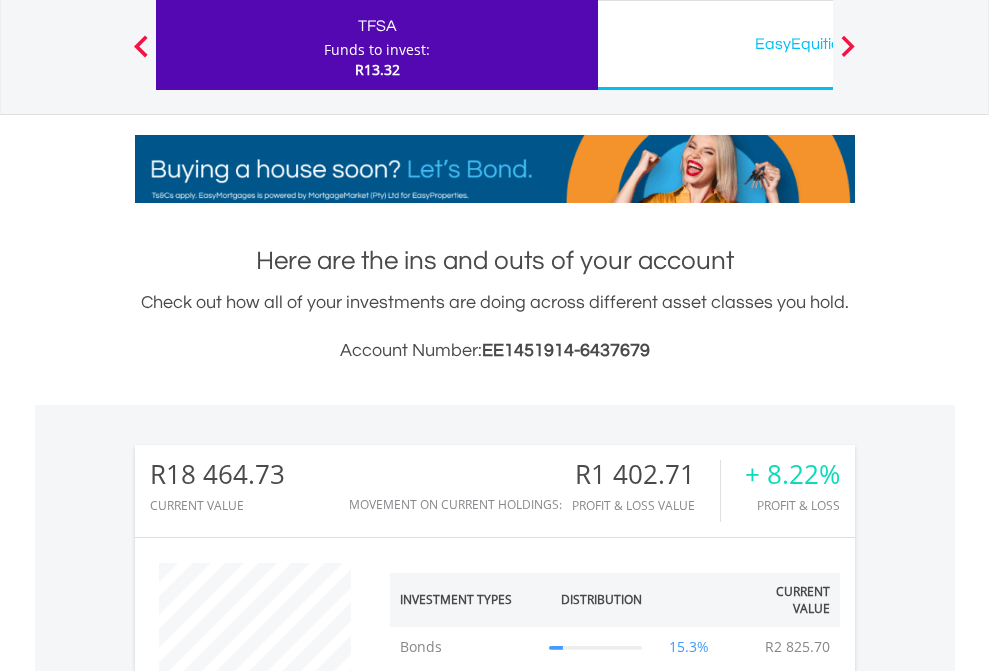 scroll, scrollTop: 1653, scrollLeft: 0, axis: vertical 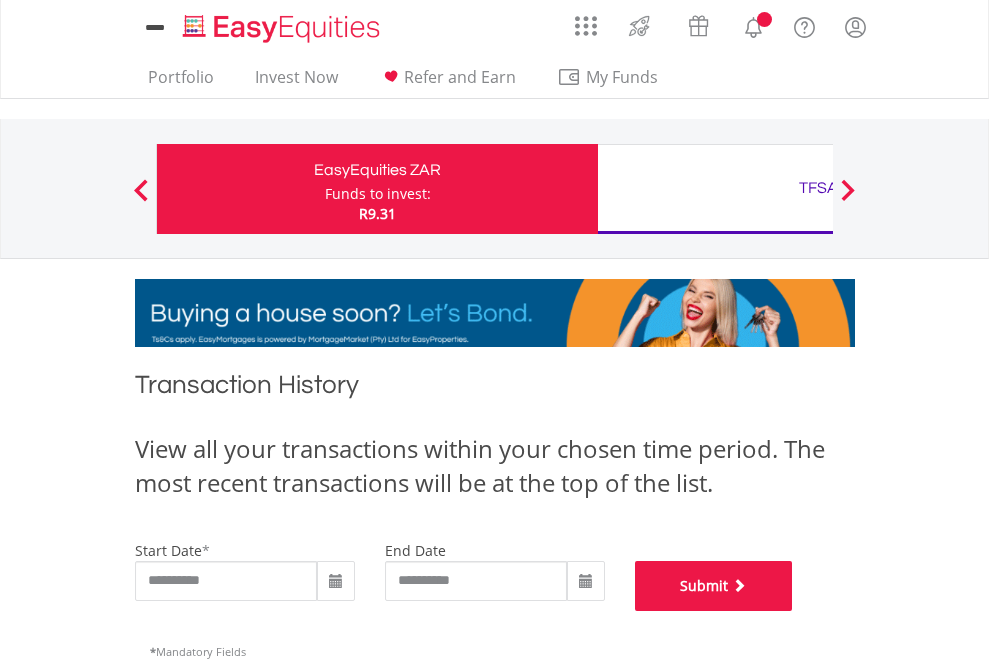 click on "Submit" at bounding box center (714, 586) 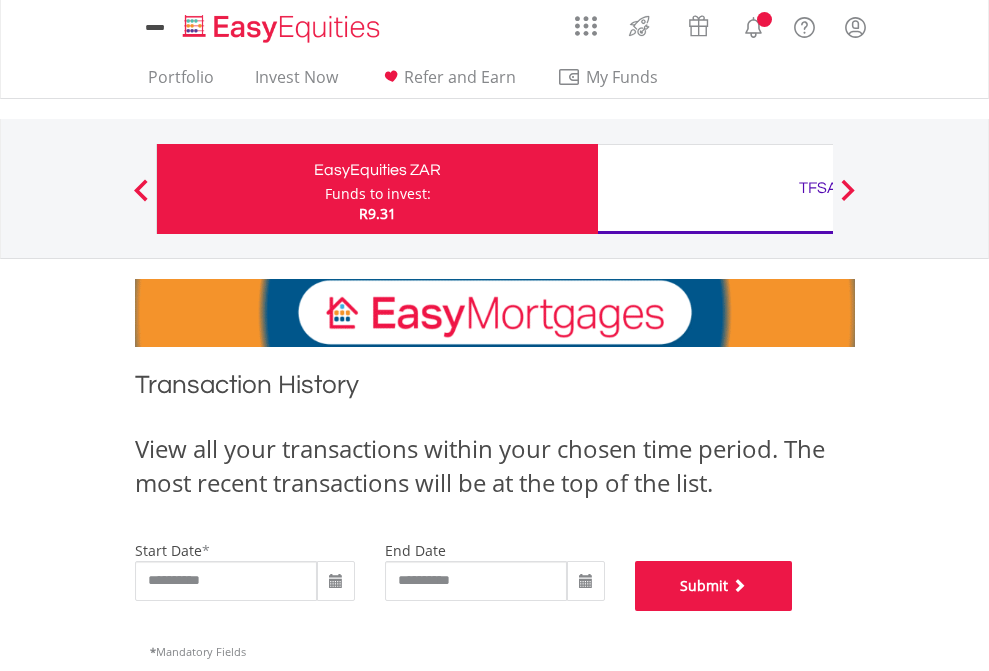 scroll, scrollTop: 811, scrollLeft: 0, axis: vertical 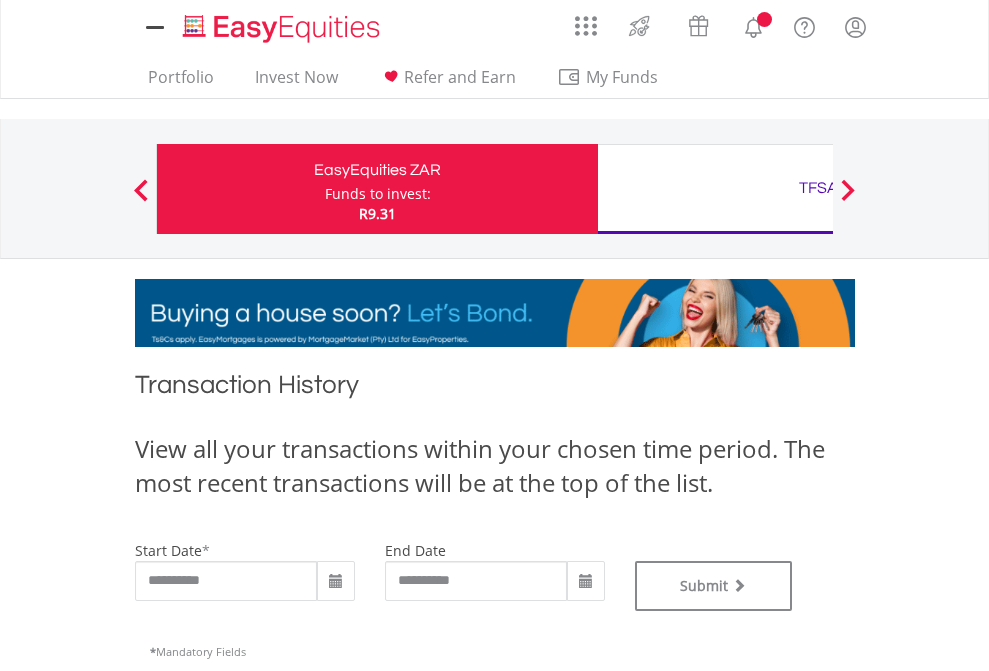 click on "TFSA" at bounding box center [818, 188] 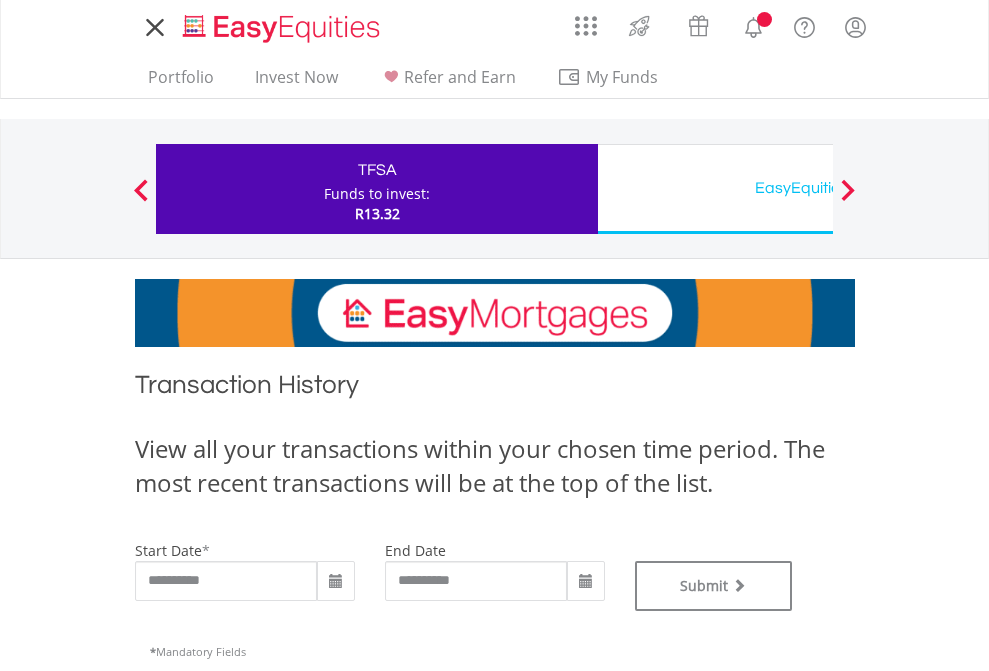 scroll, scrollTop: 0, scrollLeft: 0, axis: both 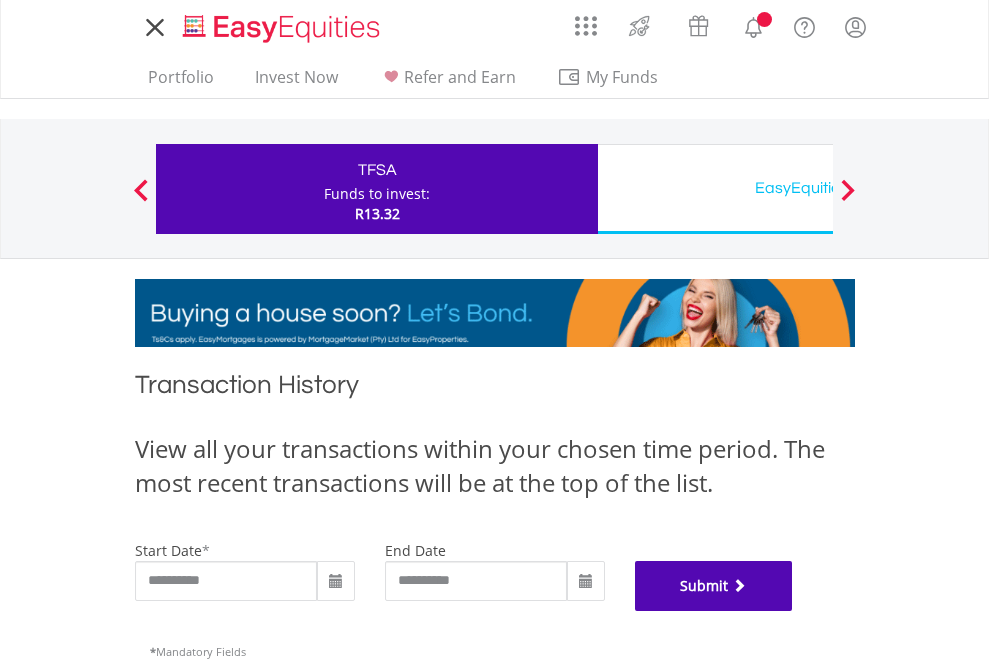 click on "Submit" at bounding box center [714, 586] 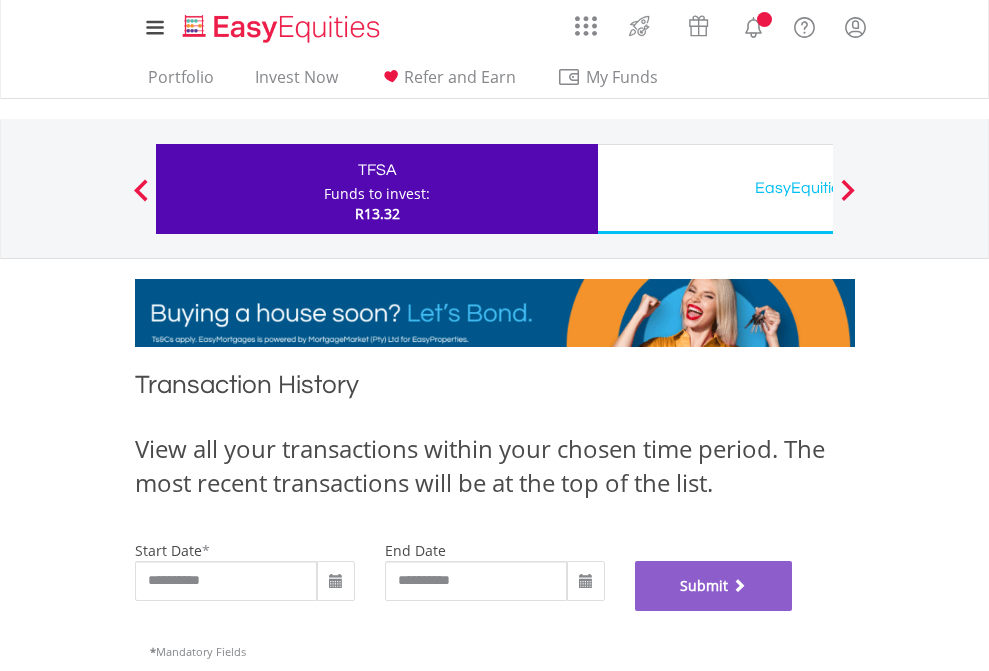 scroll, scrollTop: 811, scrollLeft: 0, axis: vertical 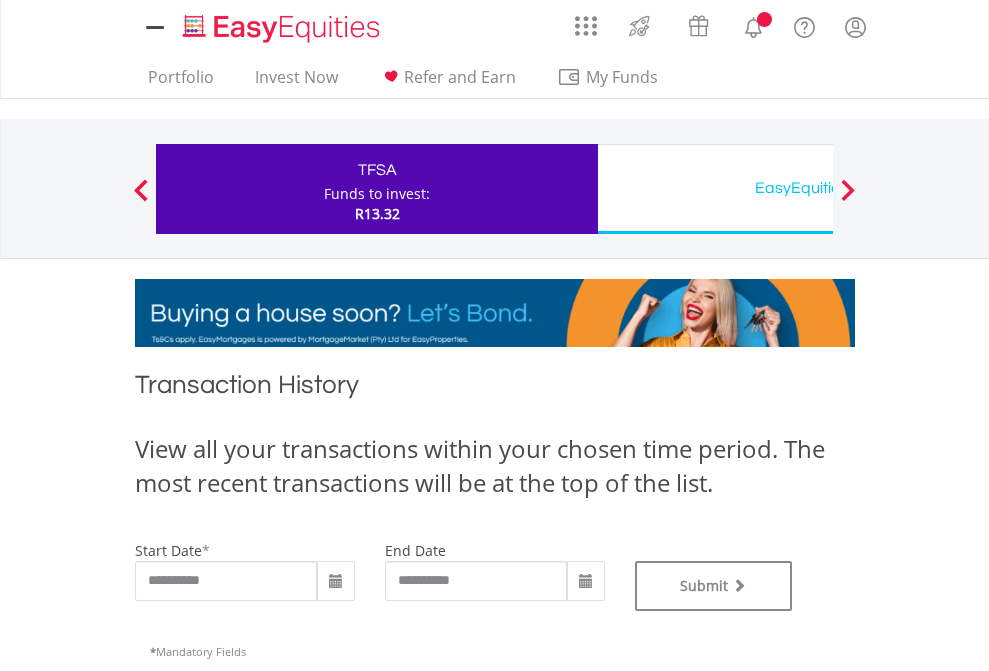 click on "EasyEquities USD" at bounding box center [818, 188] 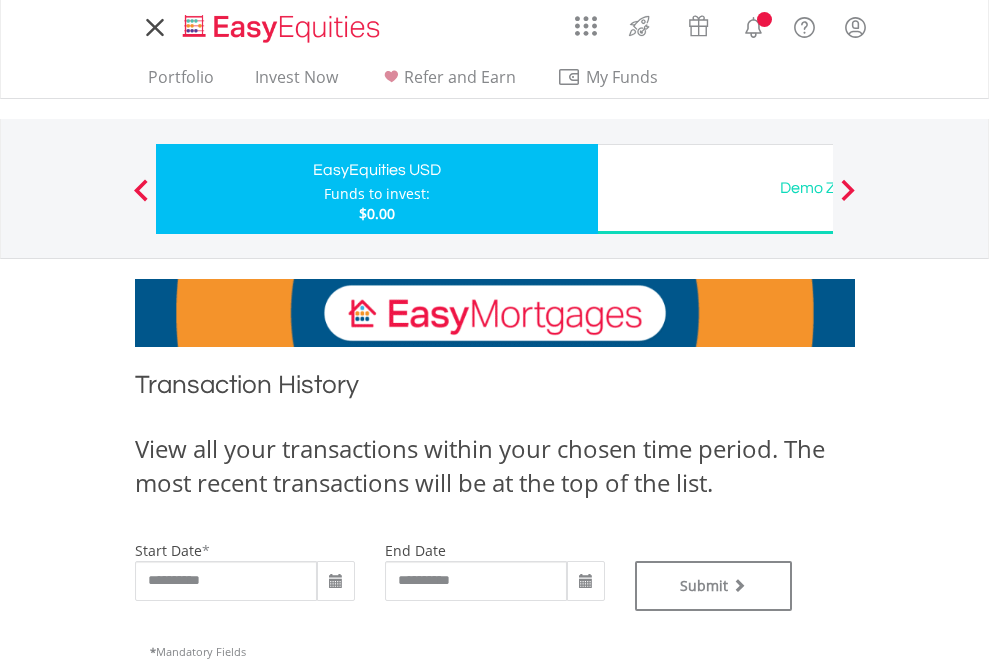 scroll, scrollTop: 0, scrollLeft: 0, axis: both 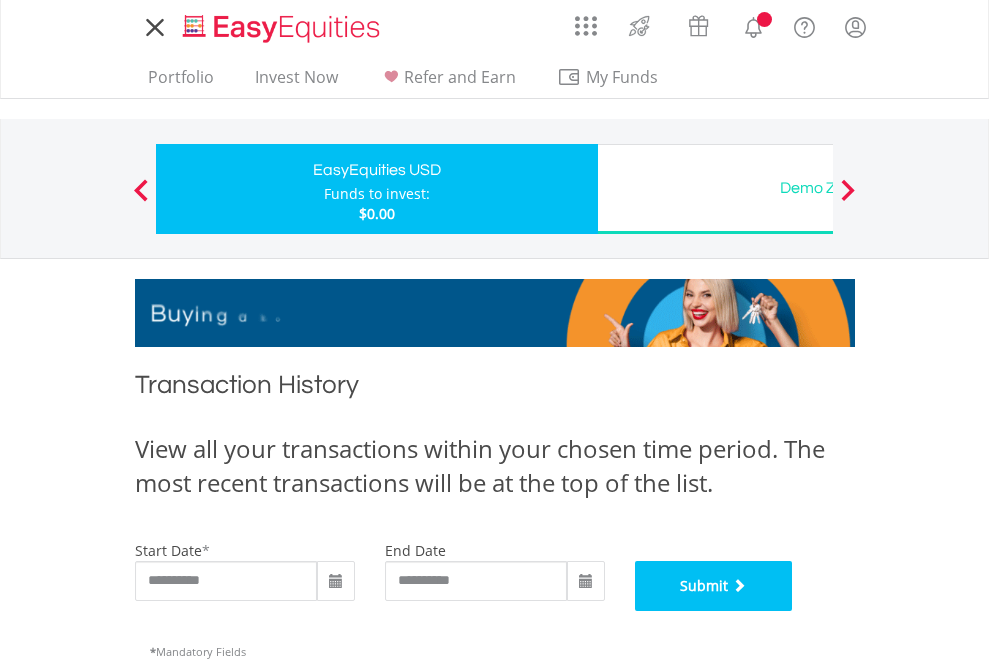 click on "Submit" at bounding box center [714, 586] 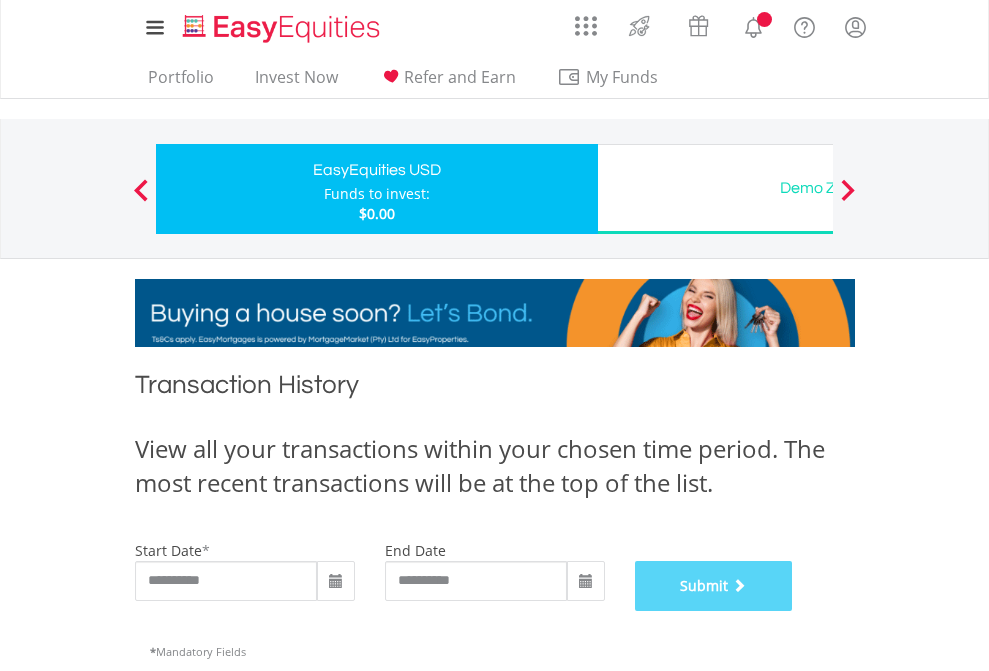 scroll, scrollTop: 811, scrollLeft: 0, axis: vertical 